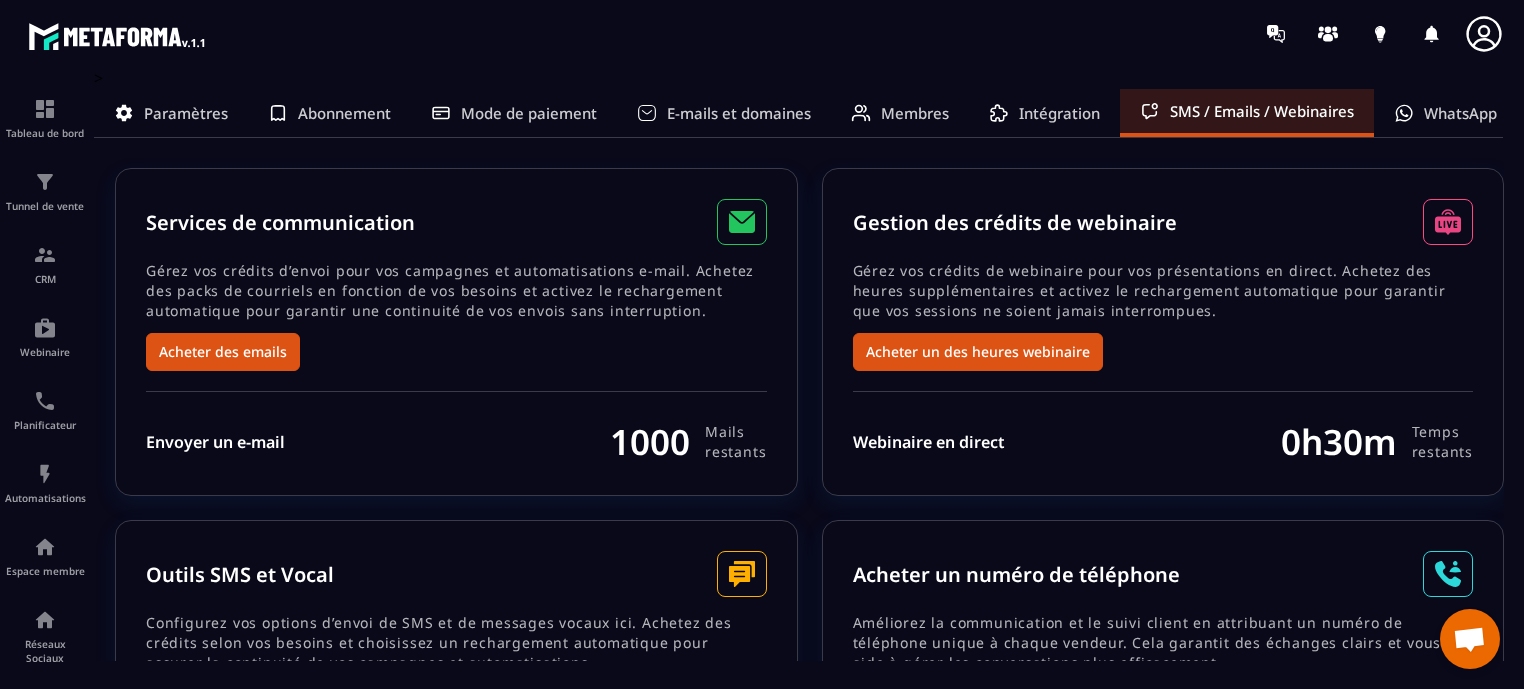scroll, scrollTop: 0, scrollLeft: 0, axis: both 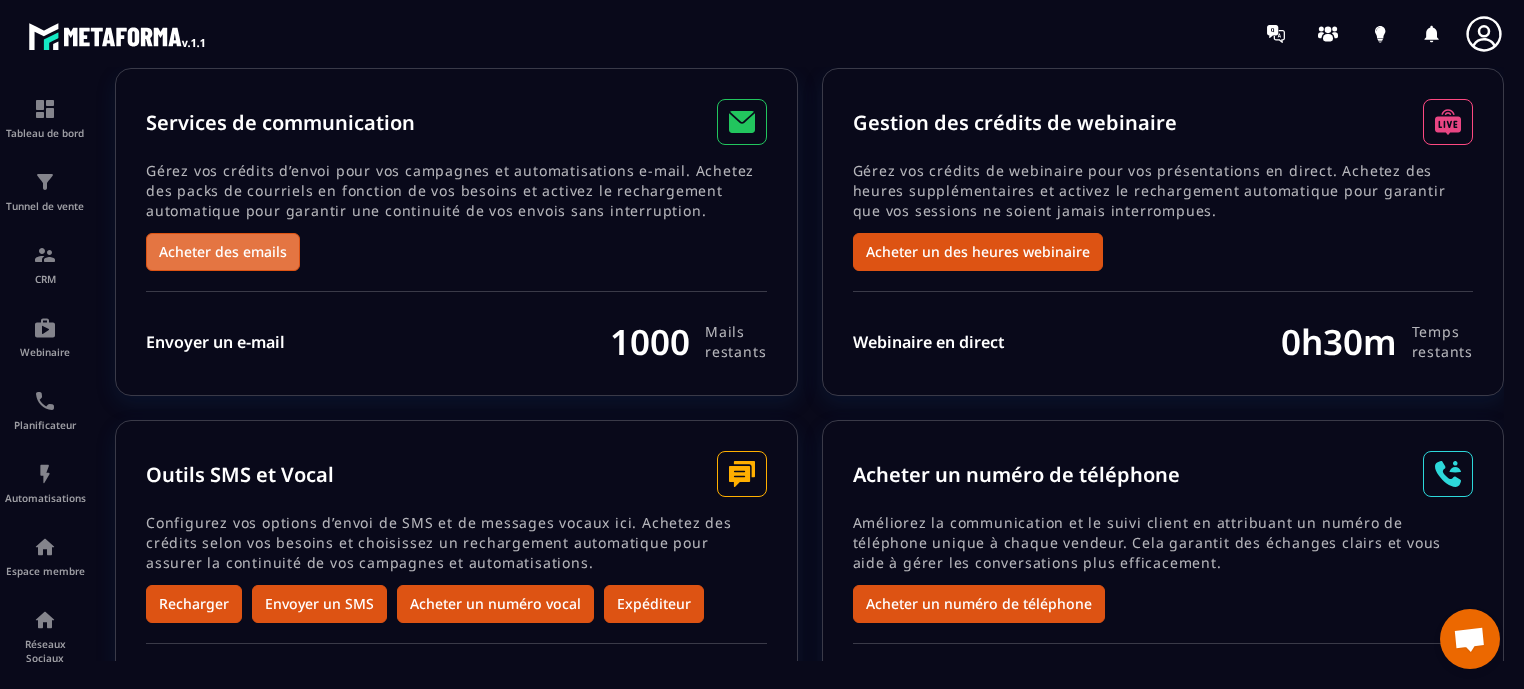 click on "Acheter des emails" at bounding box center (223, 252) 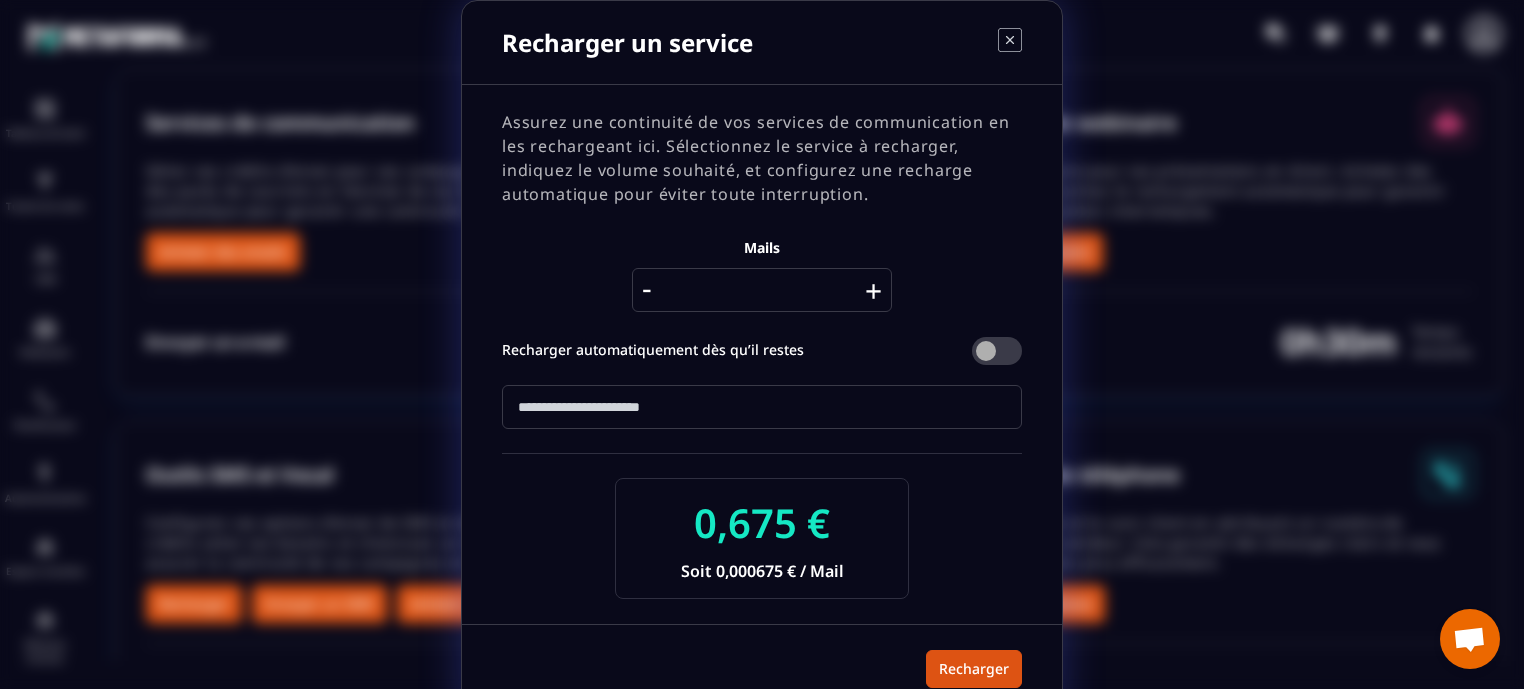 click 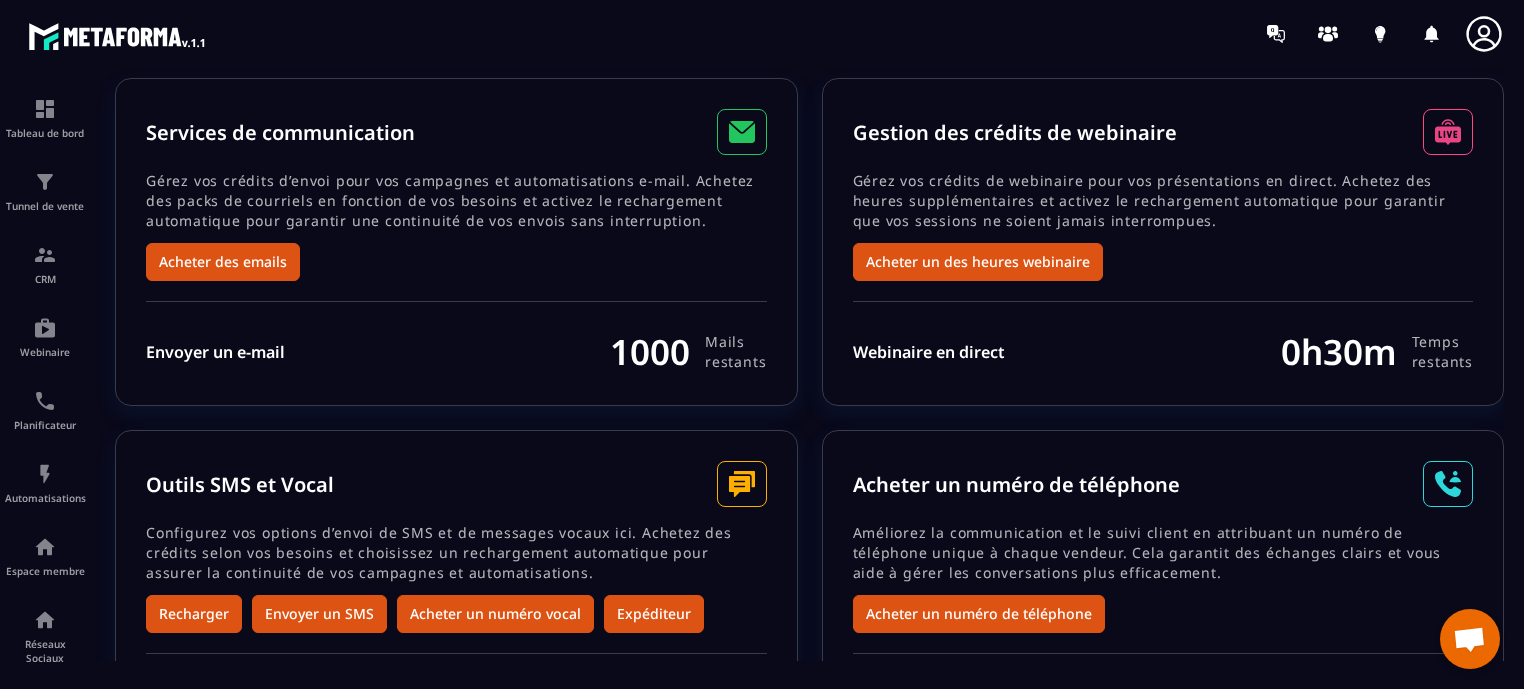 scroll, scrollTop: 76, scrollLeft: 0, axis: vertical 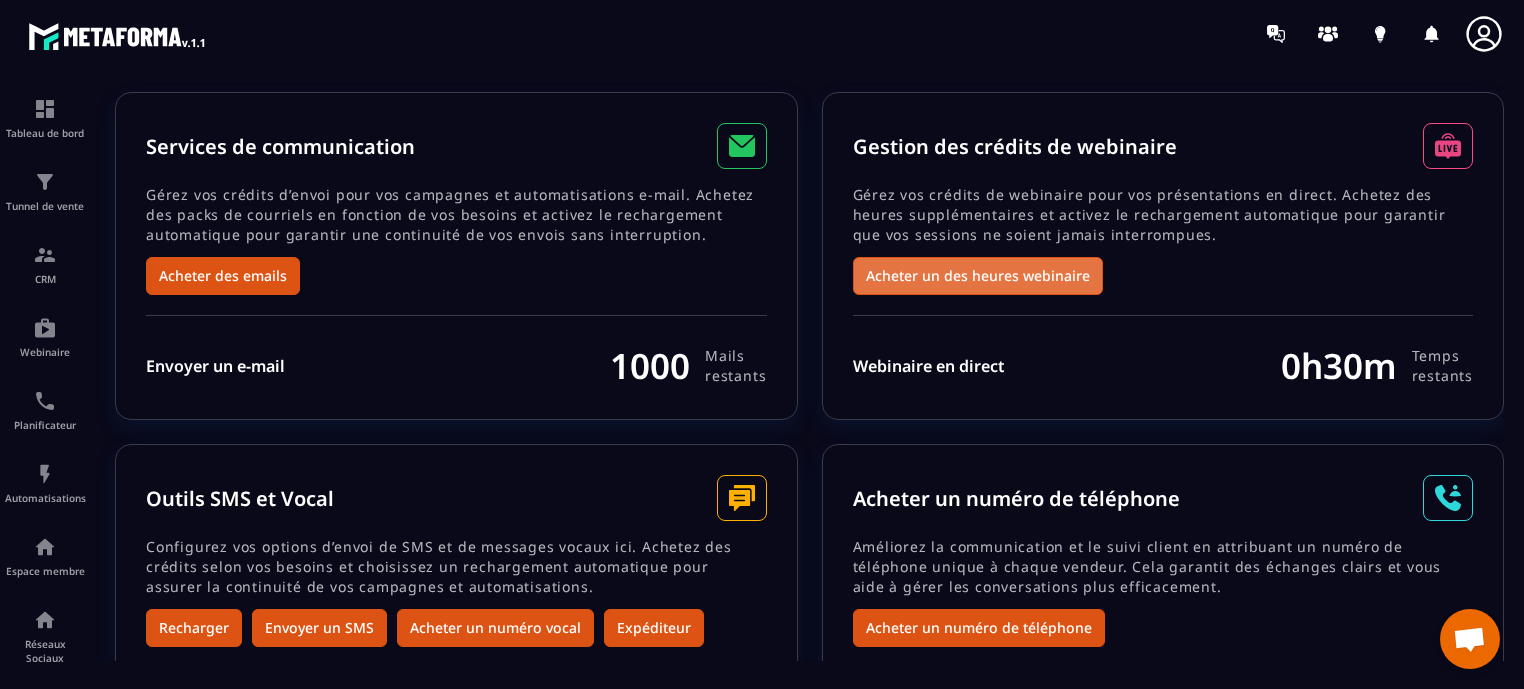 click on "Acheter un des heures webinaire" at bounding box center (978, 276) 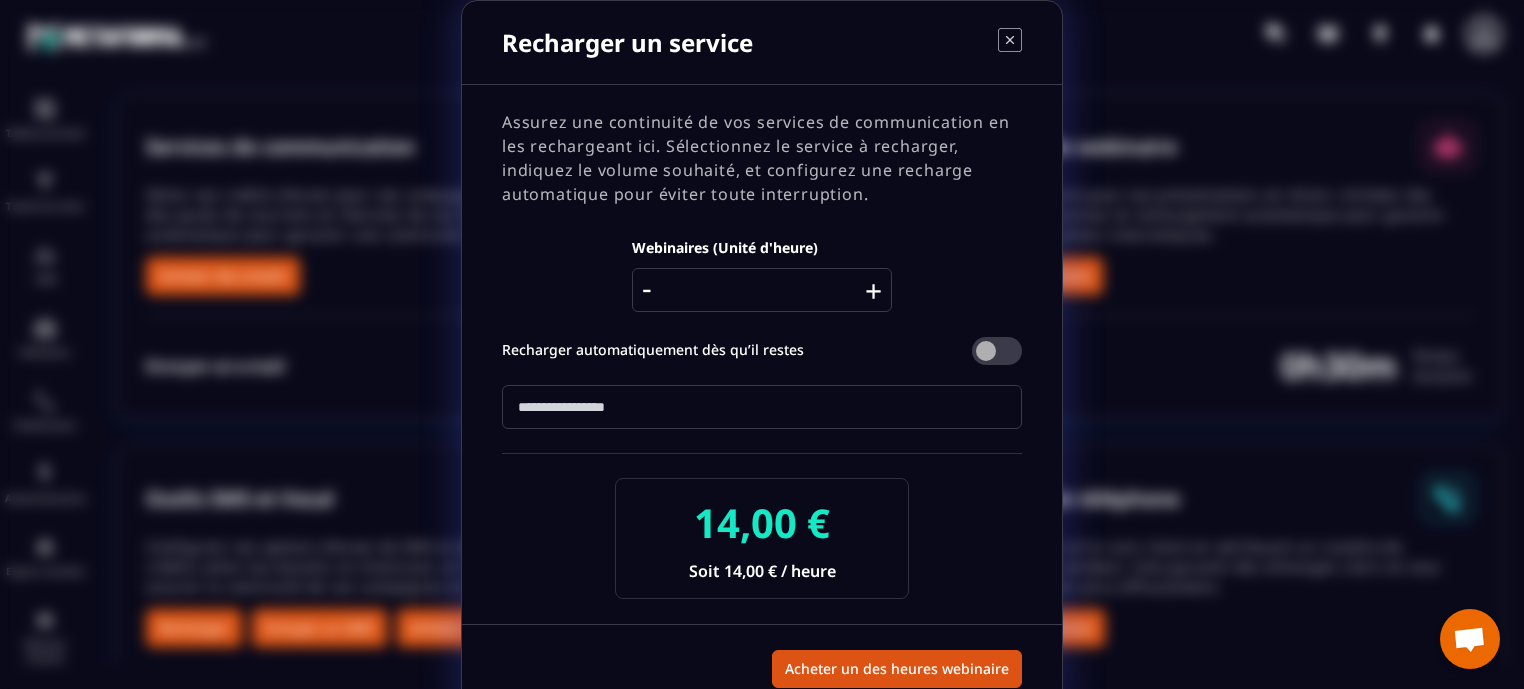click 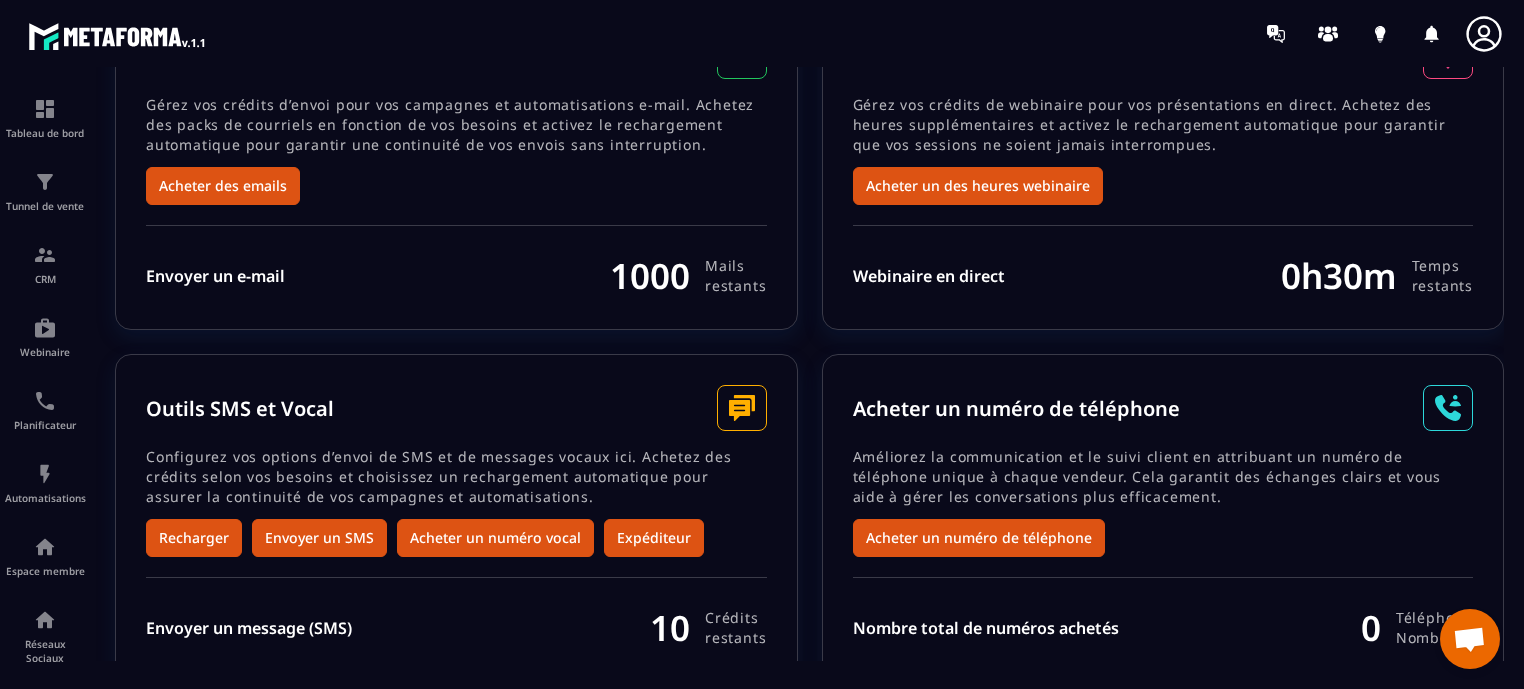 scroll, scrollTop: 0, scrollLeft: 0, axis: both 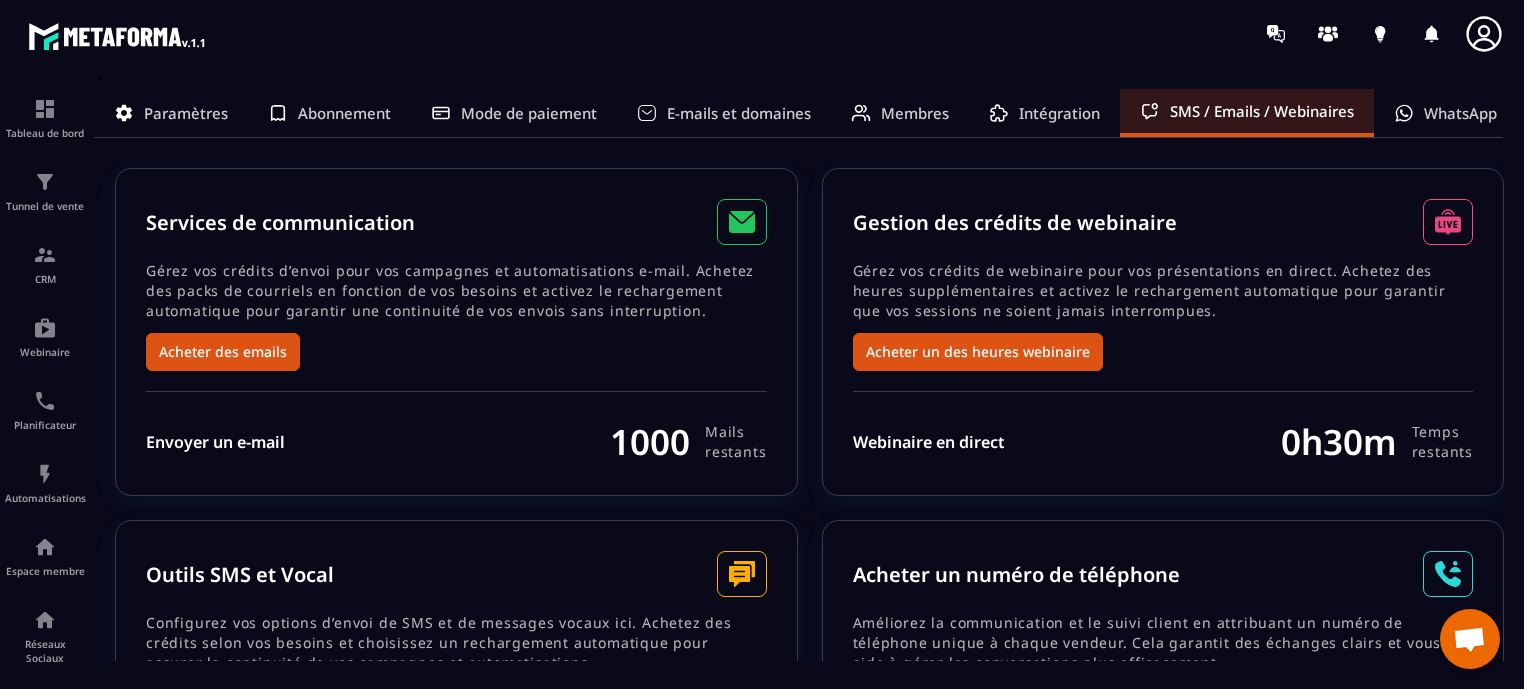 click on "WhatsApp" at bounding box center (1460, 113) 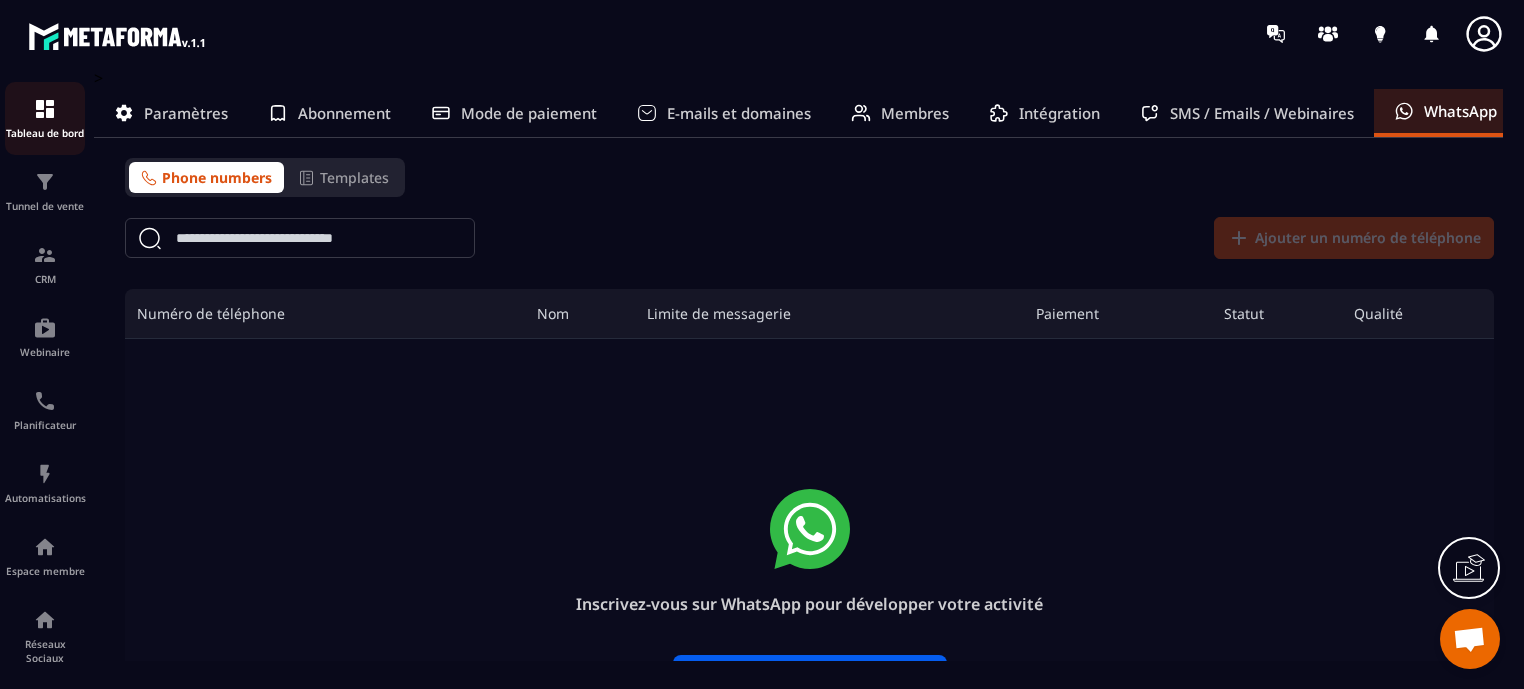 click on "Tableau de bord" at bounding box center (45, 118) 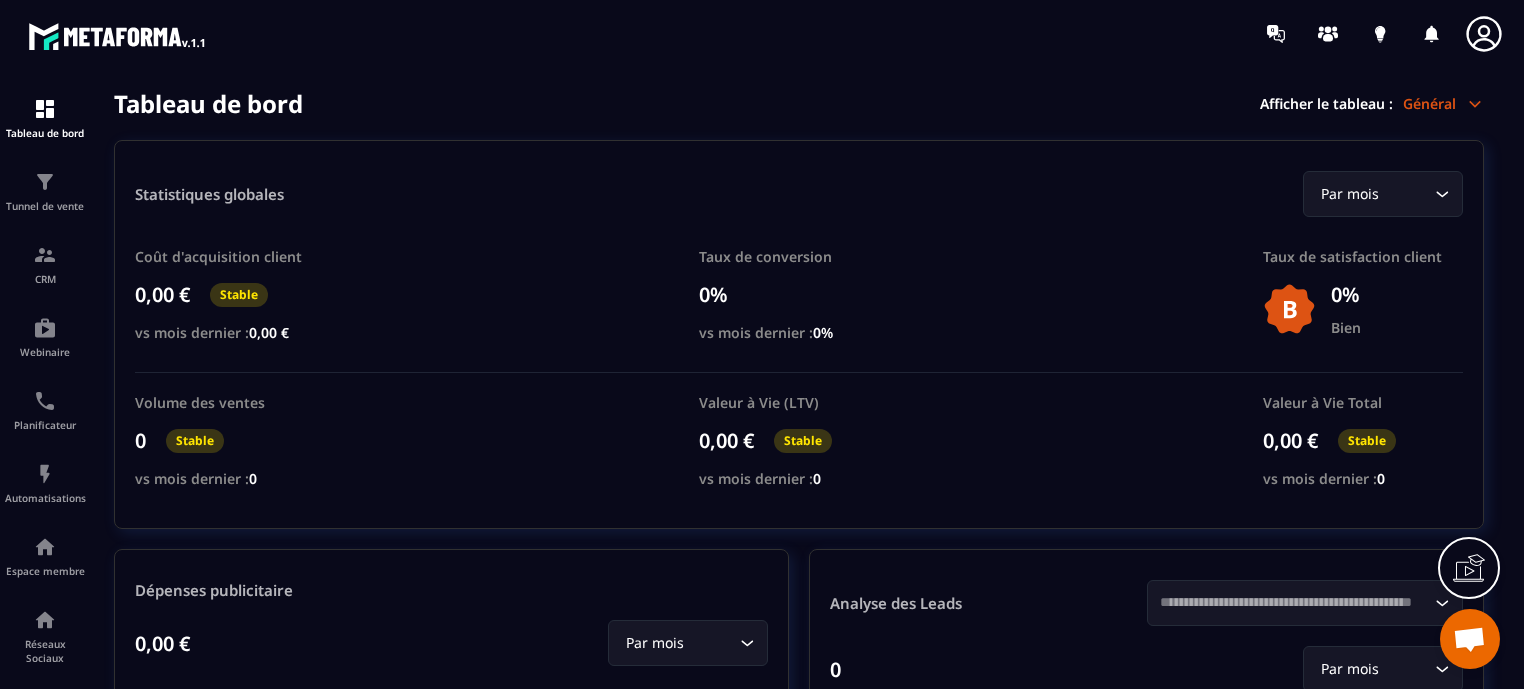 click 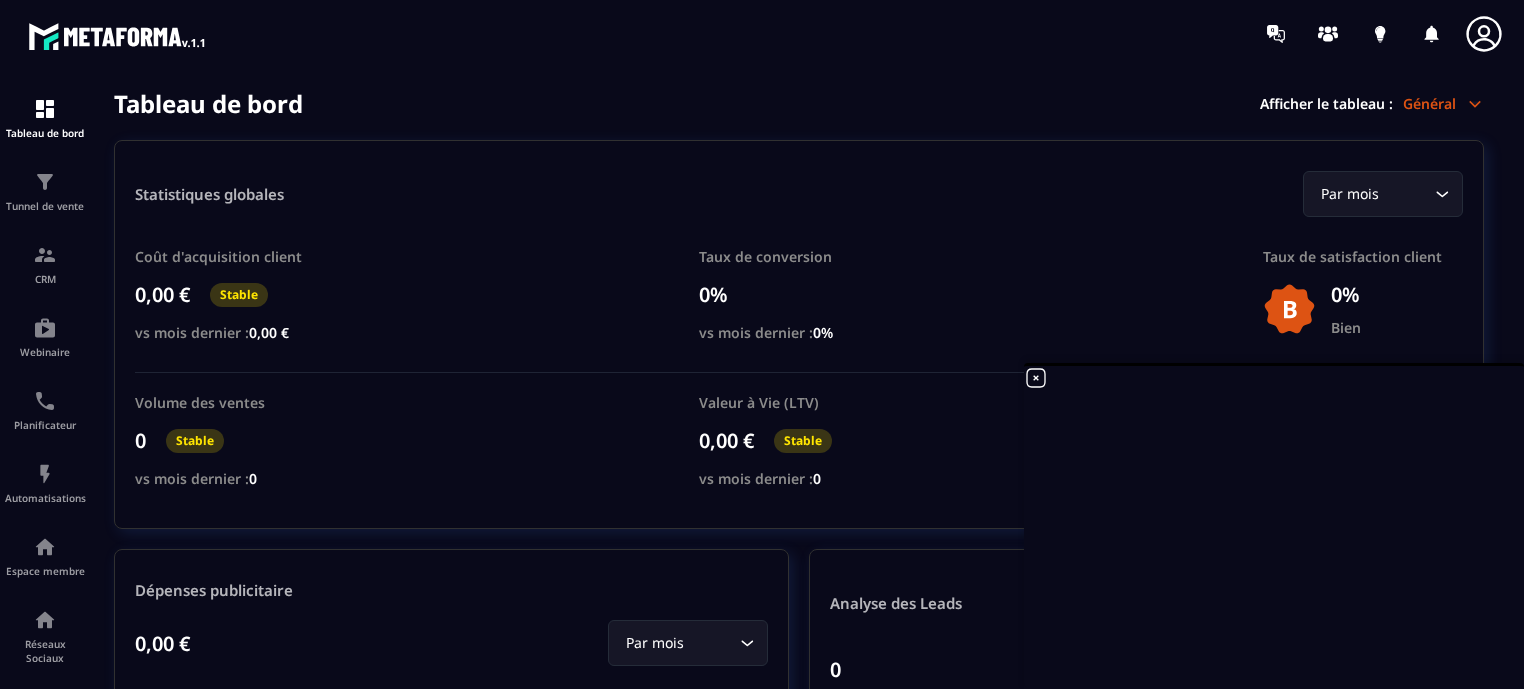 click 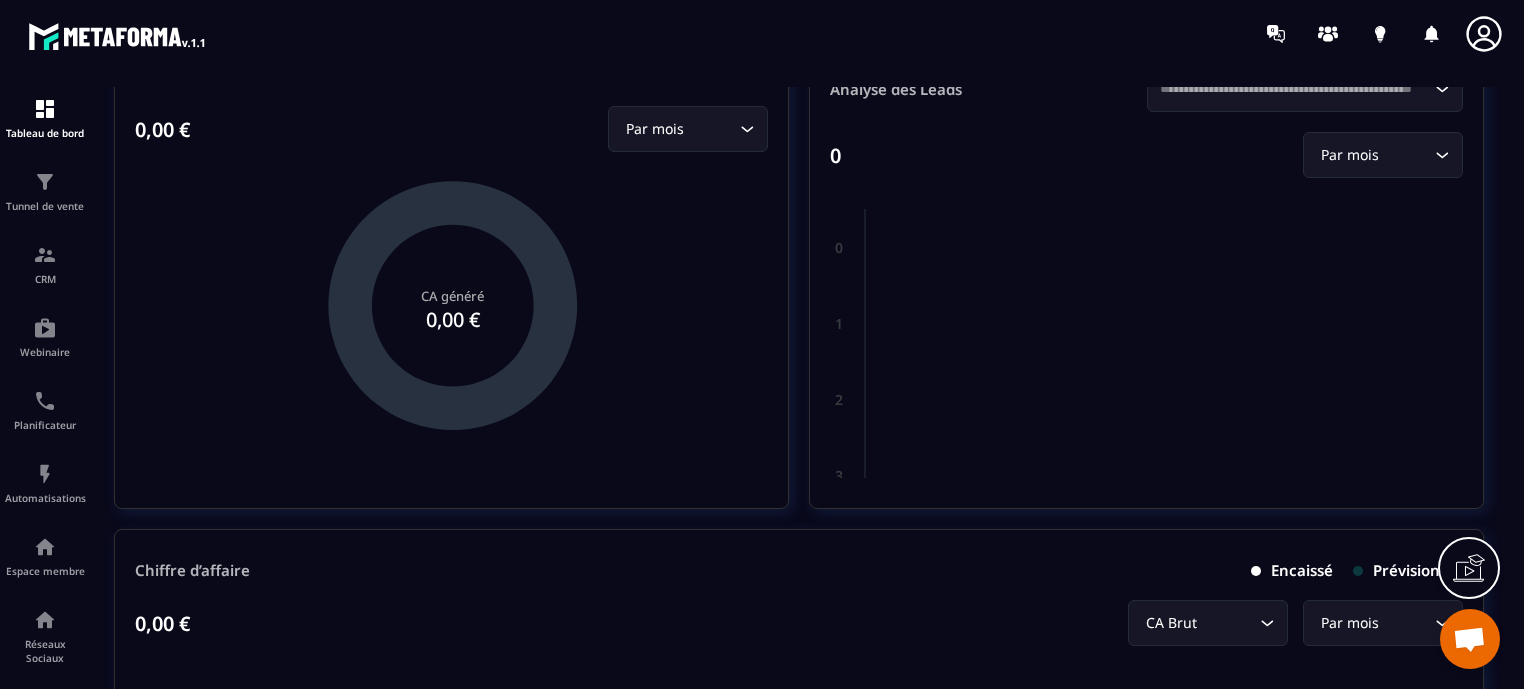 scroll, scrollTop: 600, scrollLeft: 0, axis: vertical 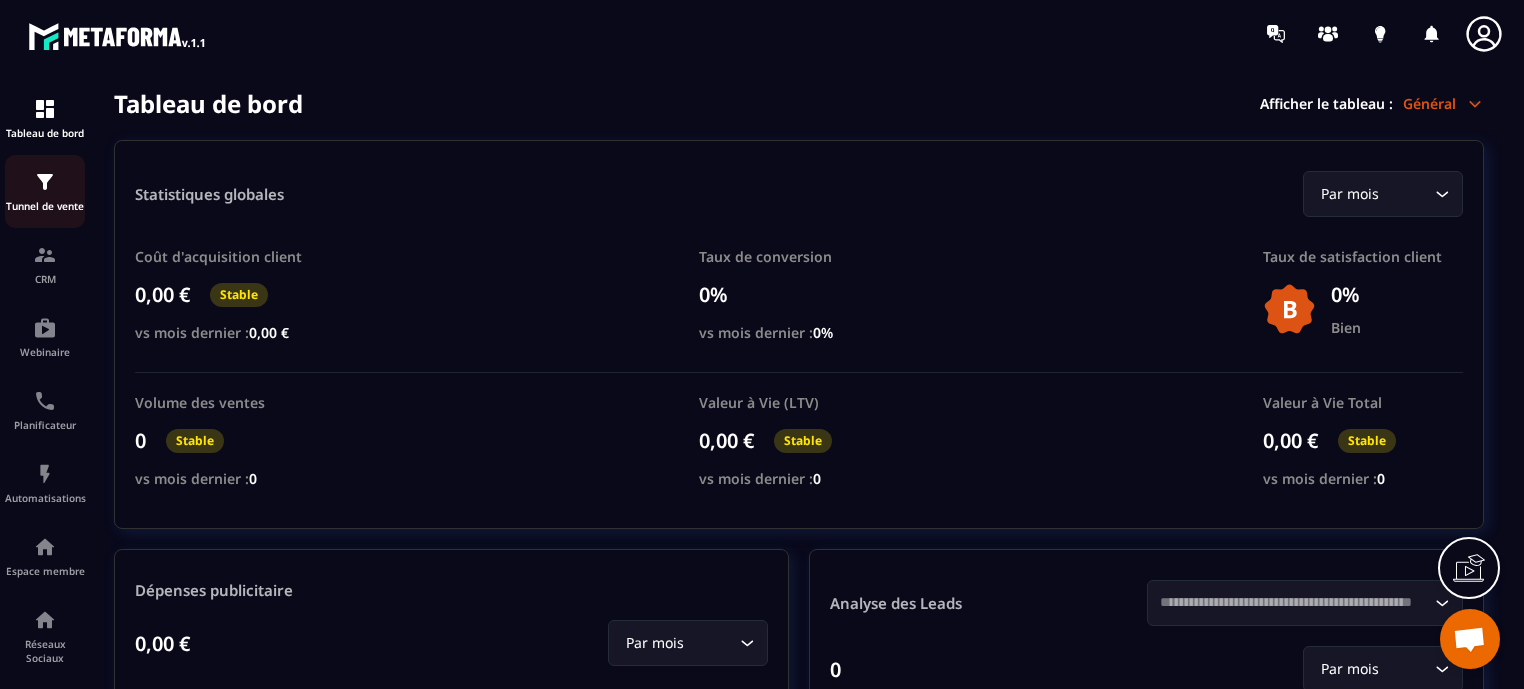 click at bounding box center [45, 182] 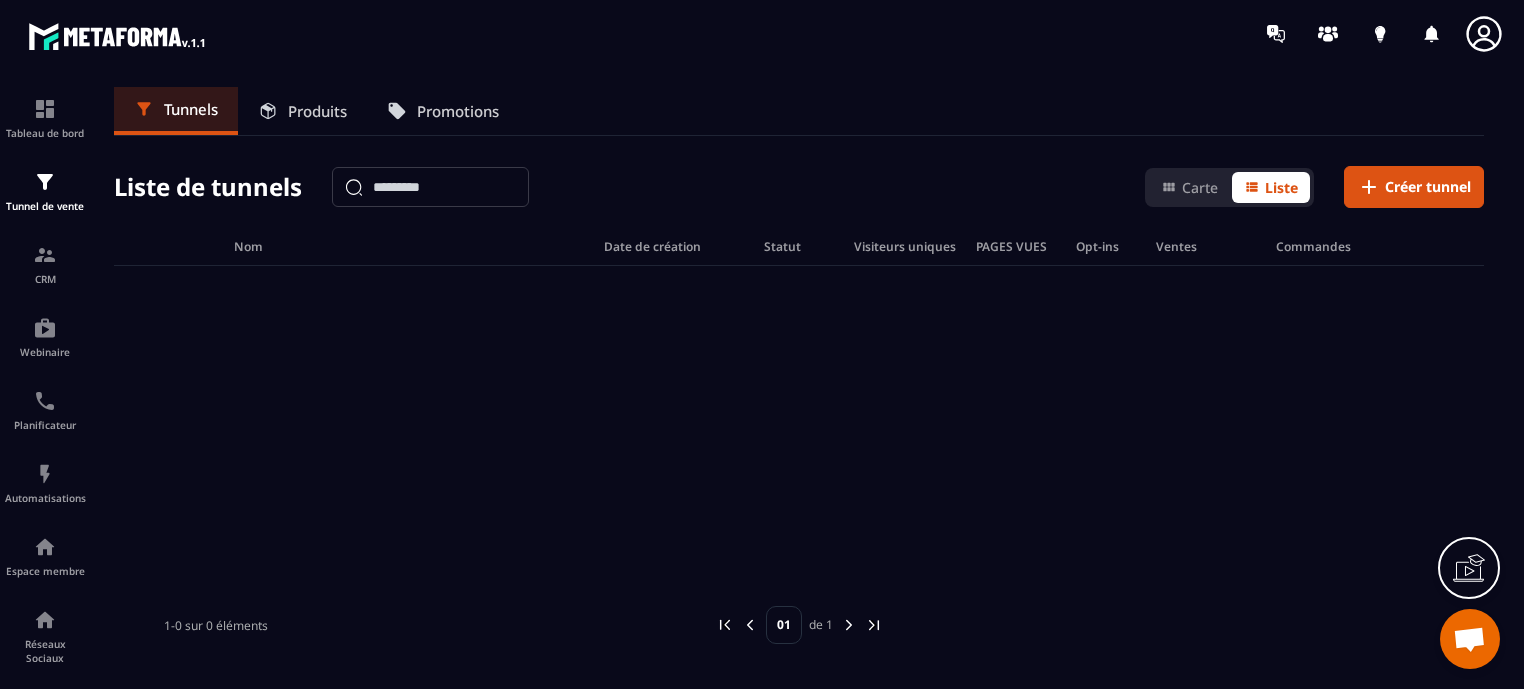 click on "Produits" at bounding box center (317, 111) 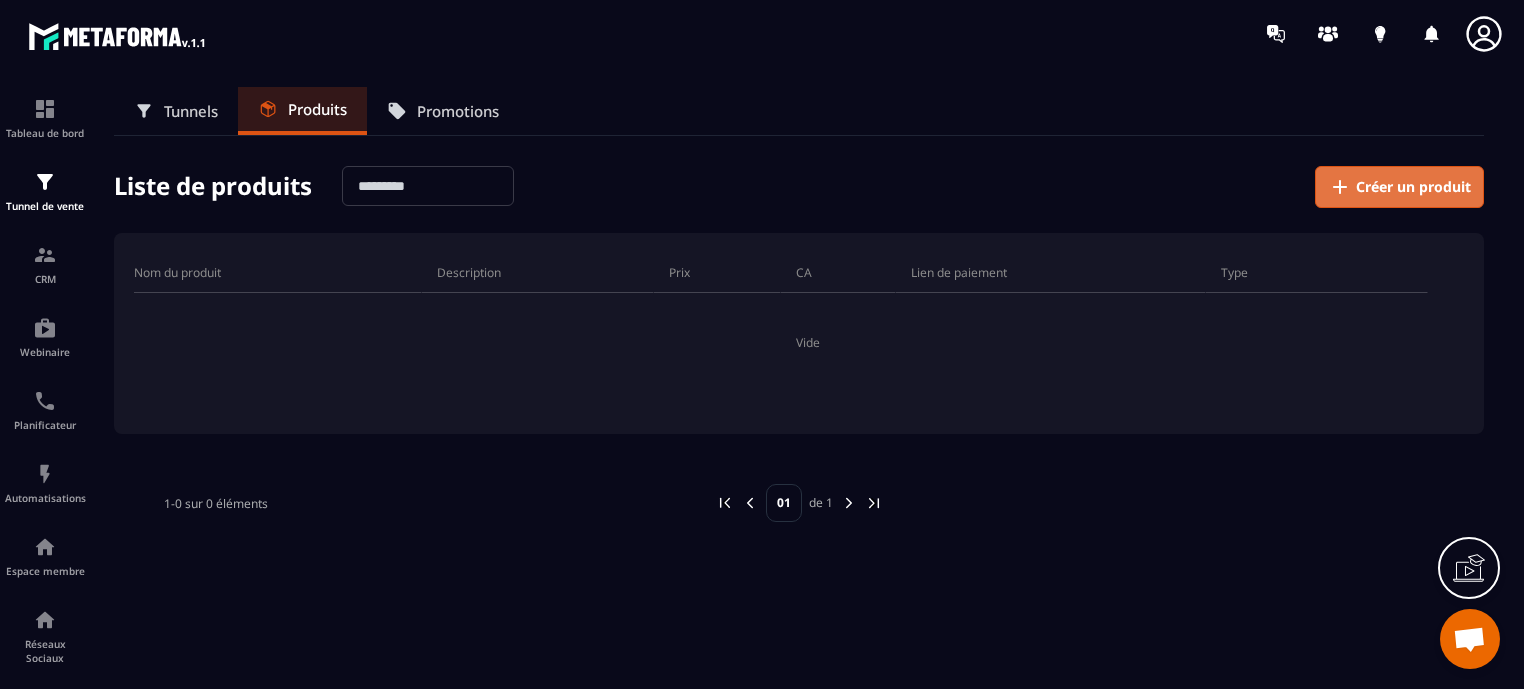 click on "Créer un produit" at bounding box center (1413, 187) 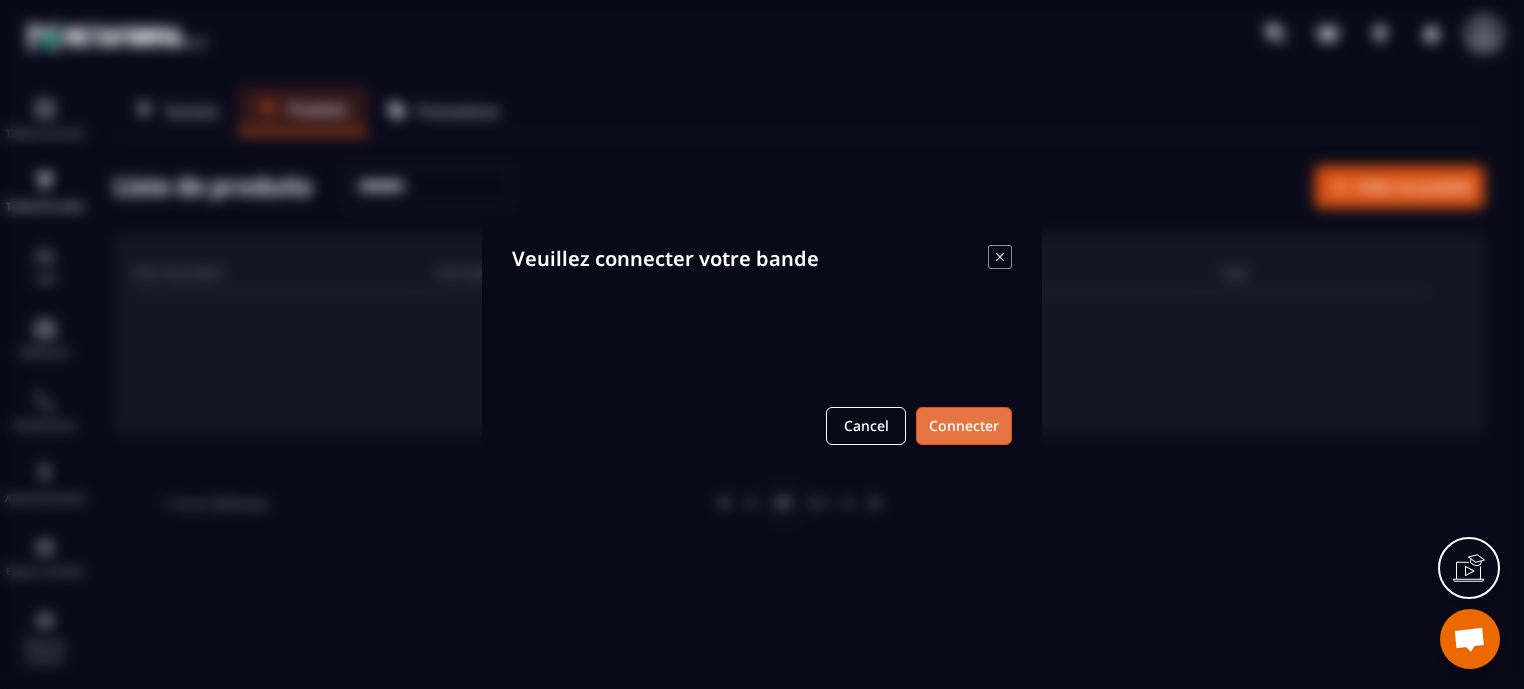 click on "Connecter" at bounding box center (964, 426) 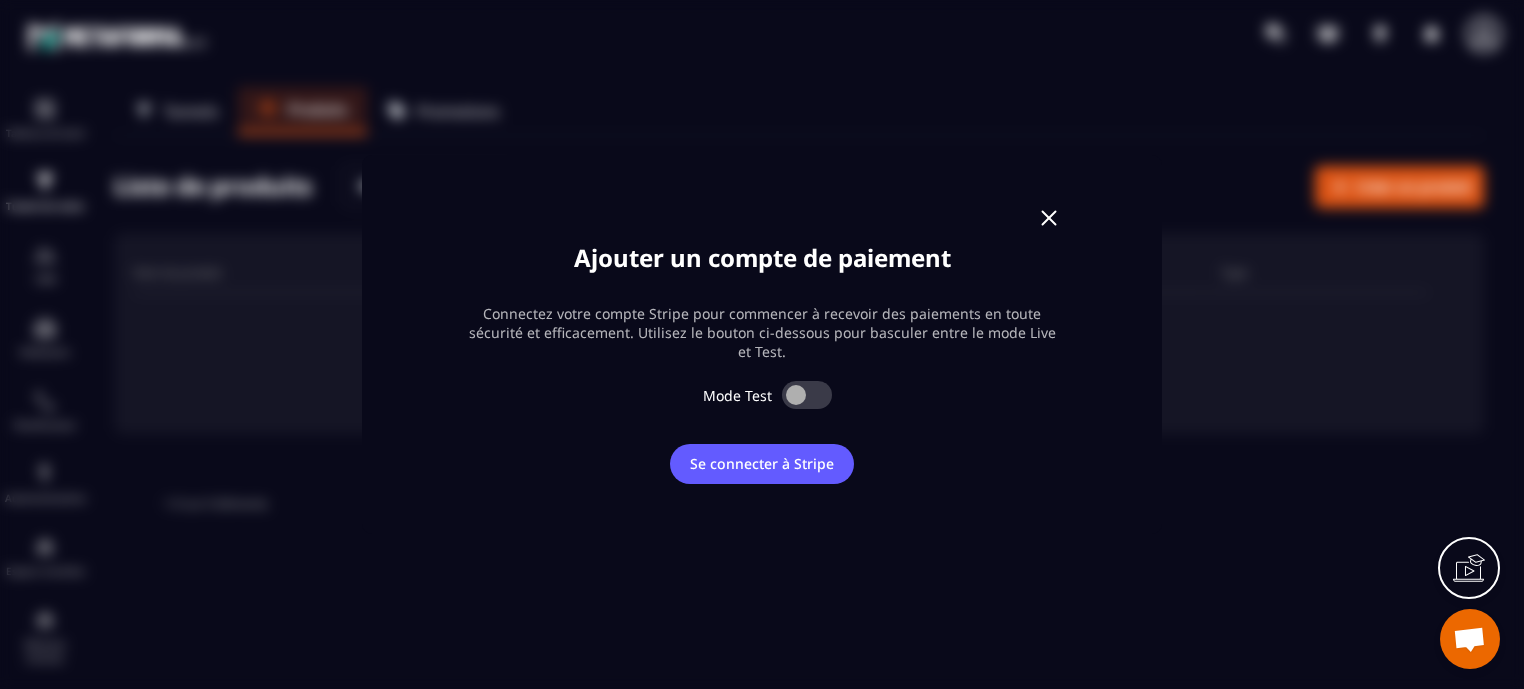 click at bounding box center (807, 395) 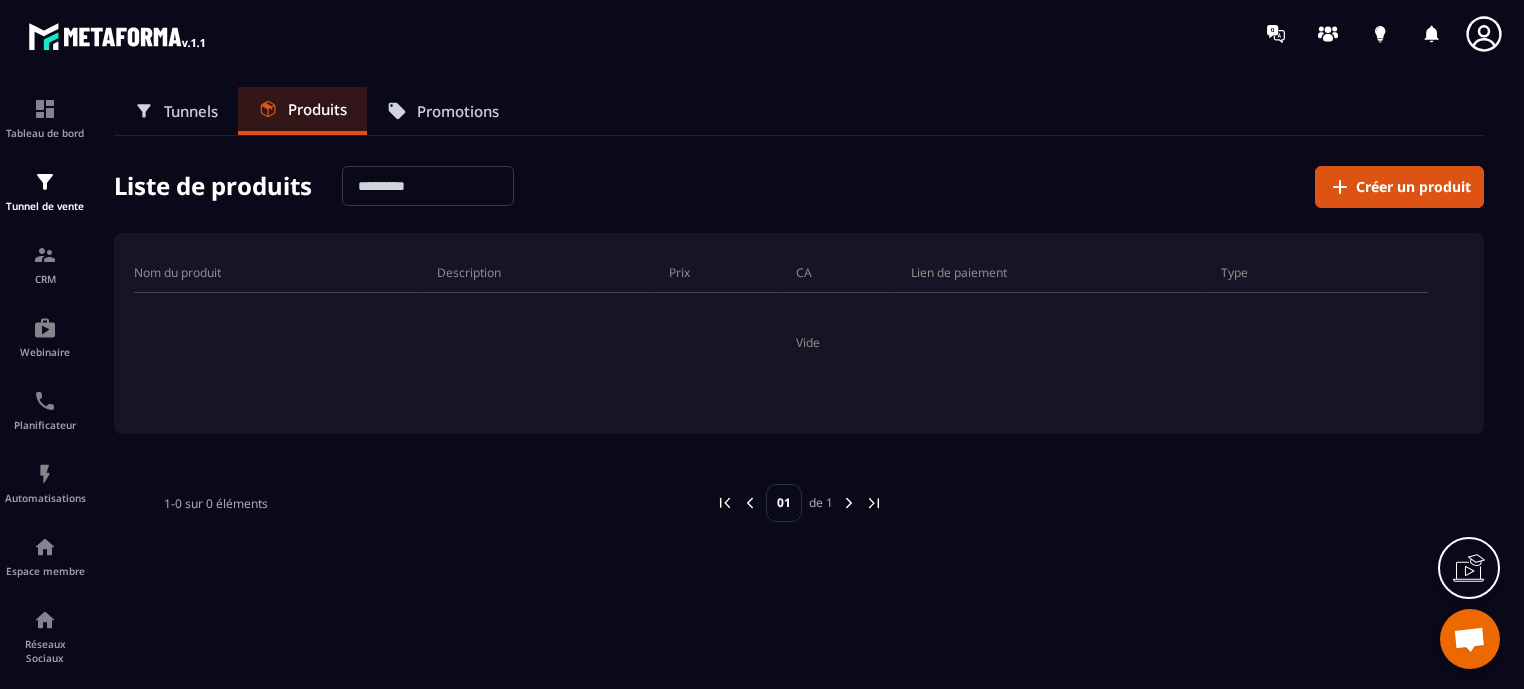 click 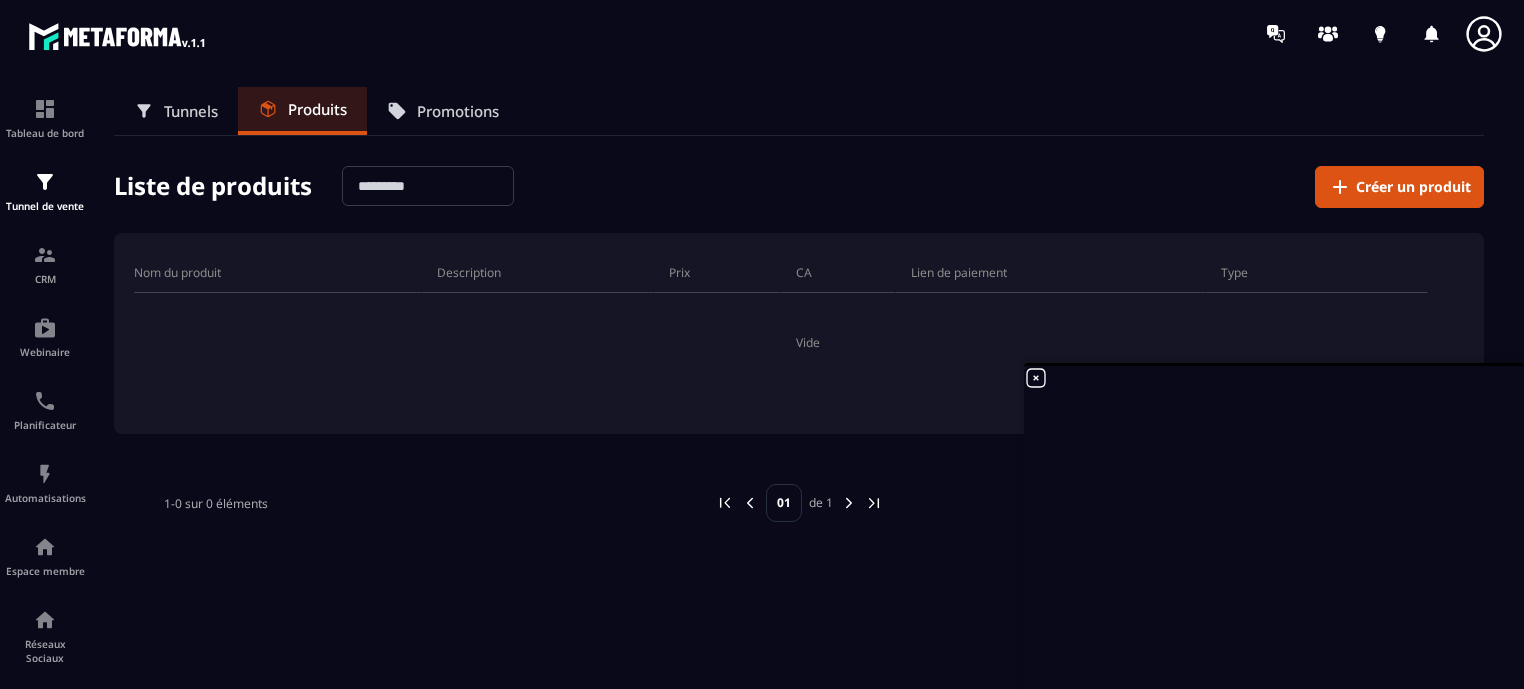 drag, startPoint x: 1475, startPoint y: 571, endPoint x: 881, endPoint y: 611, distance: 595.3453 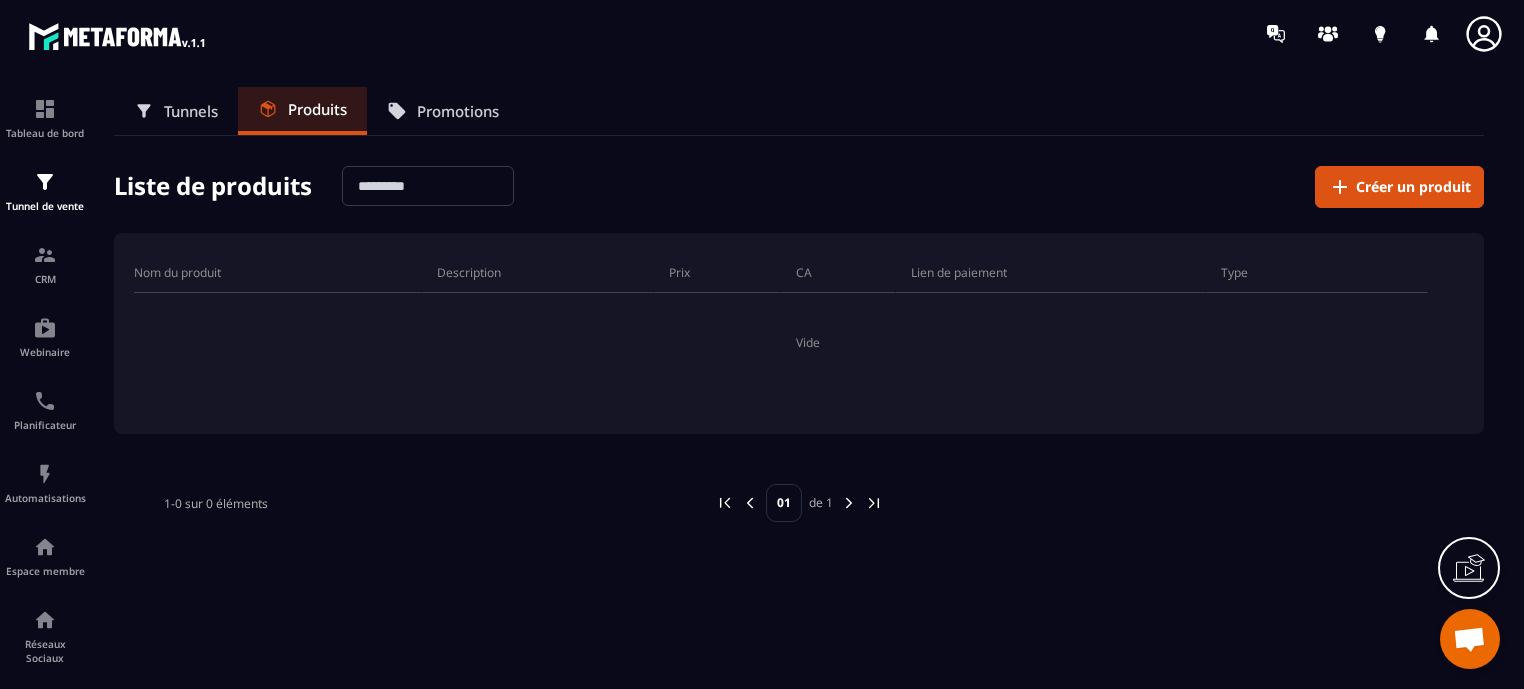 click on "Promotions" at bounding box center (458, 111) 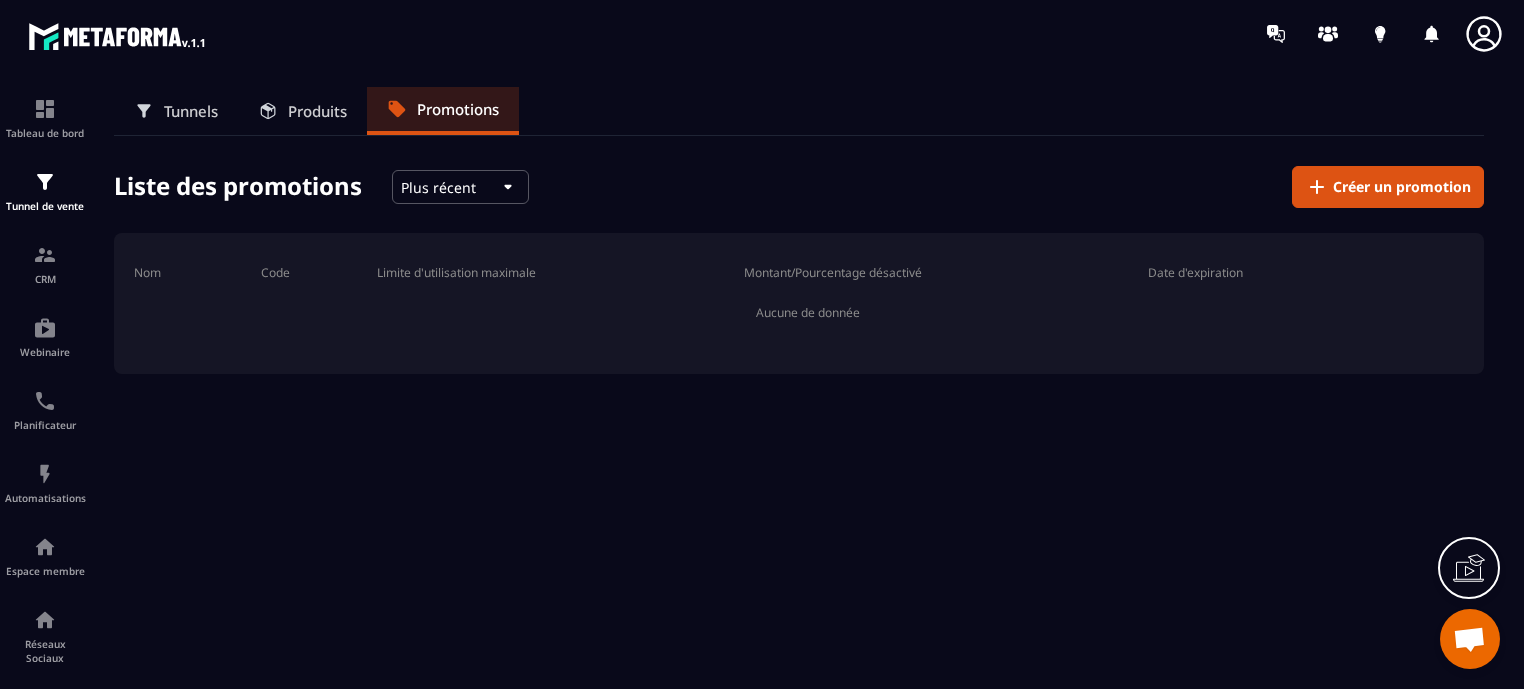 click 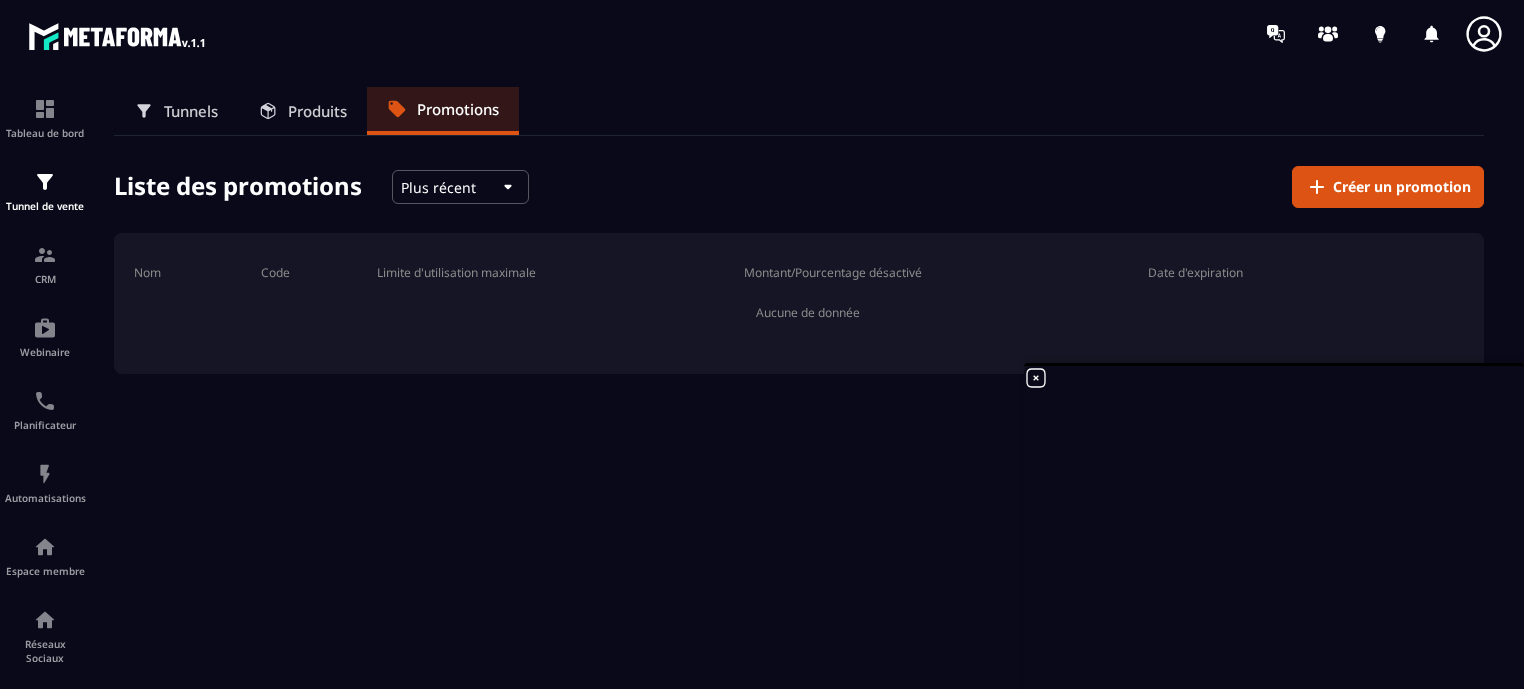 click 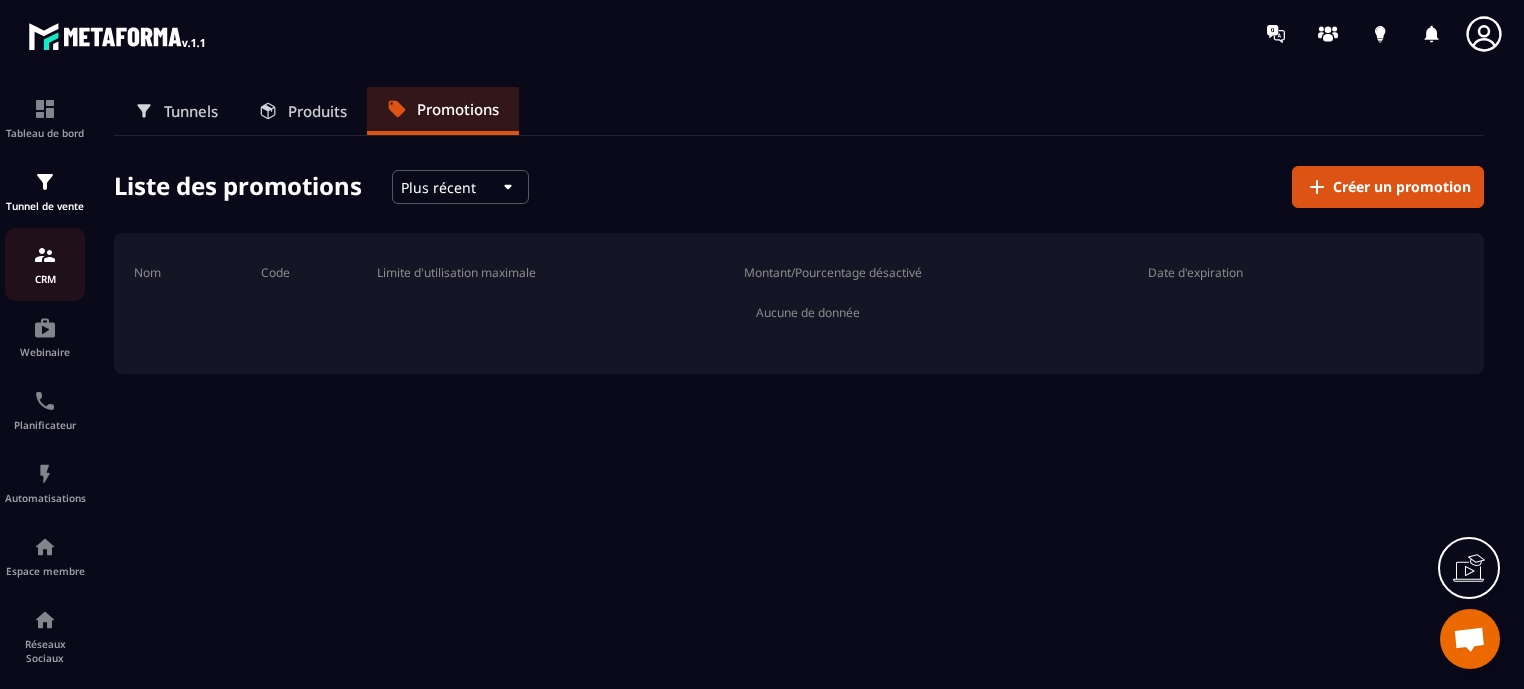 click at bounding box center (45, 255) 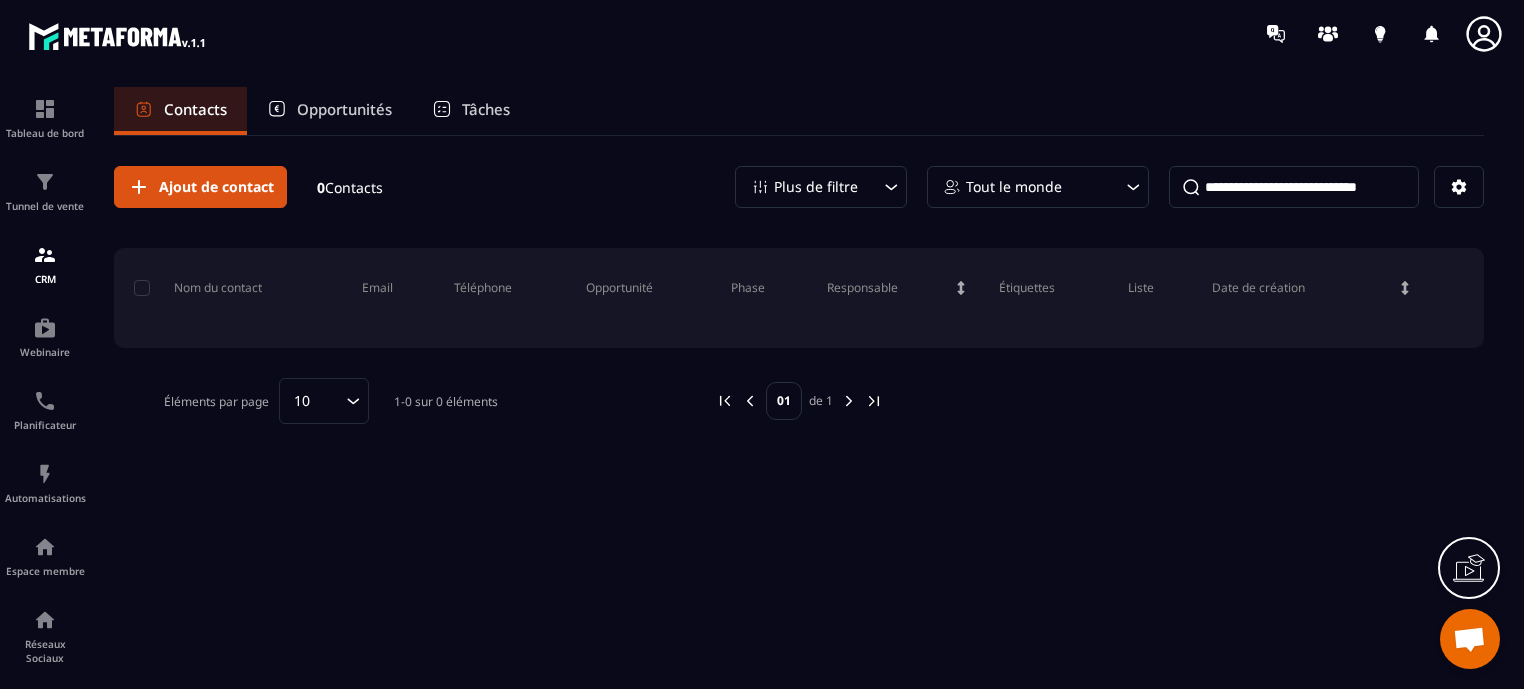 click 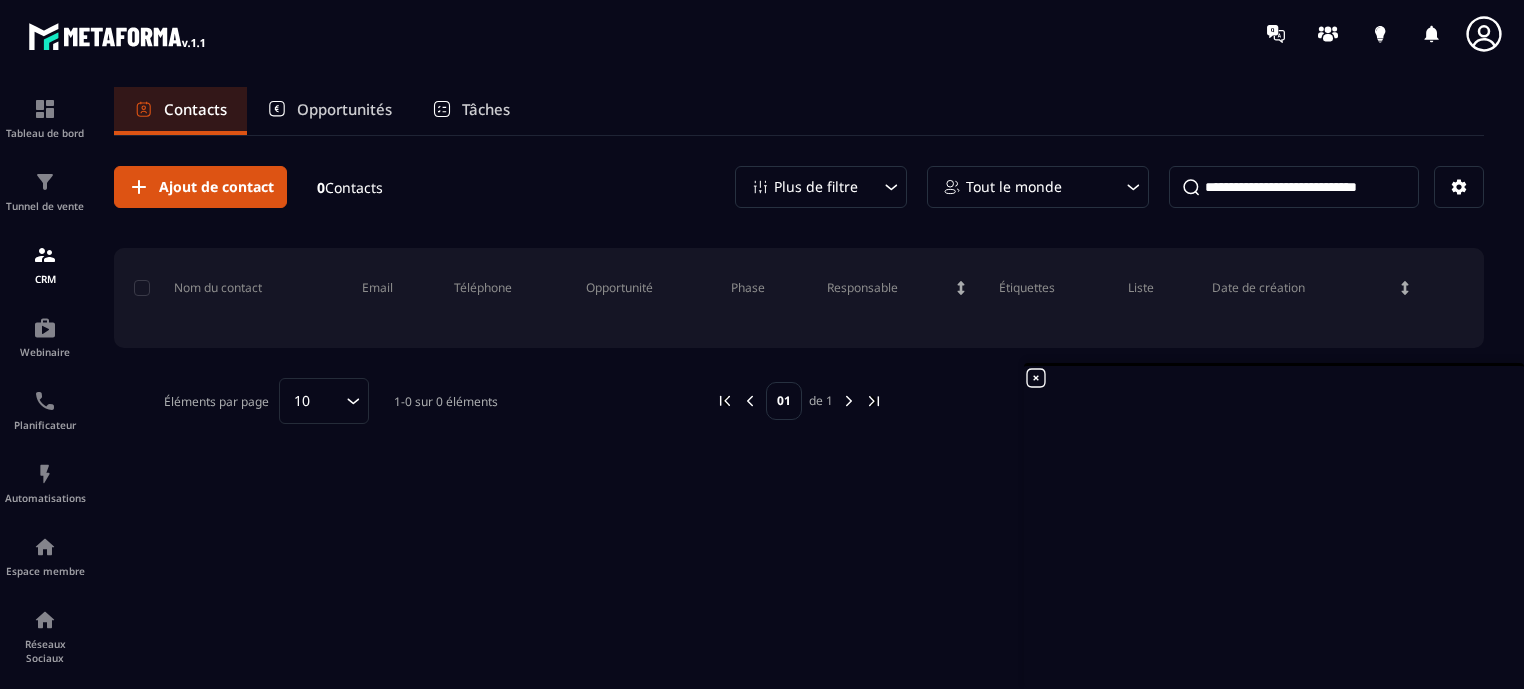 click on "Opportunités" at bounding box center (344, 109) 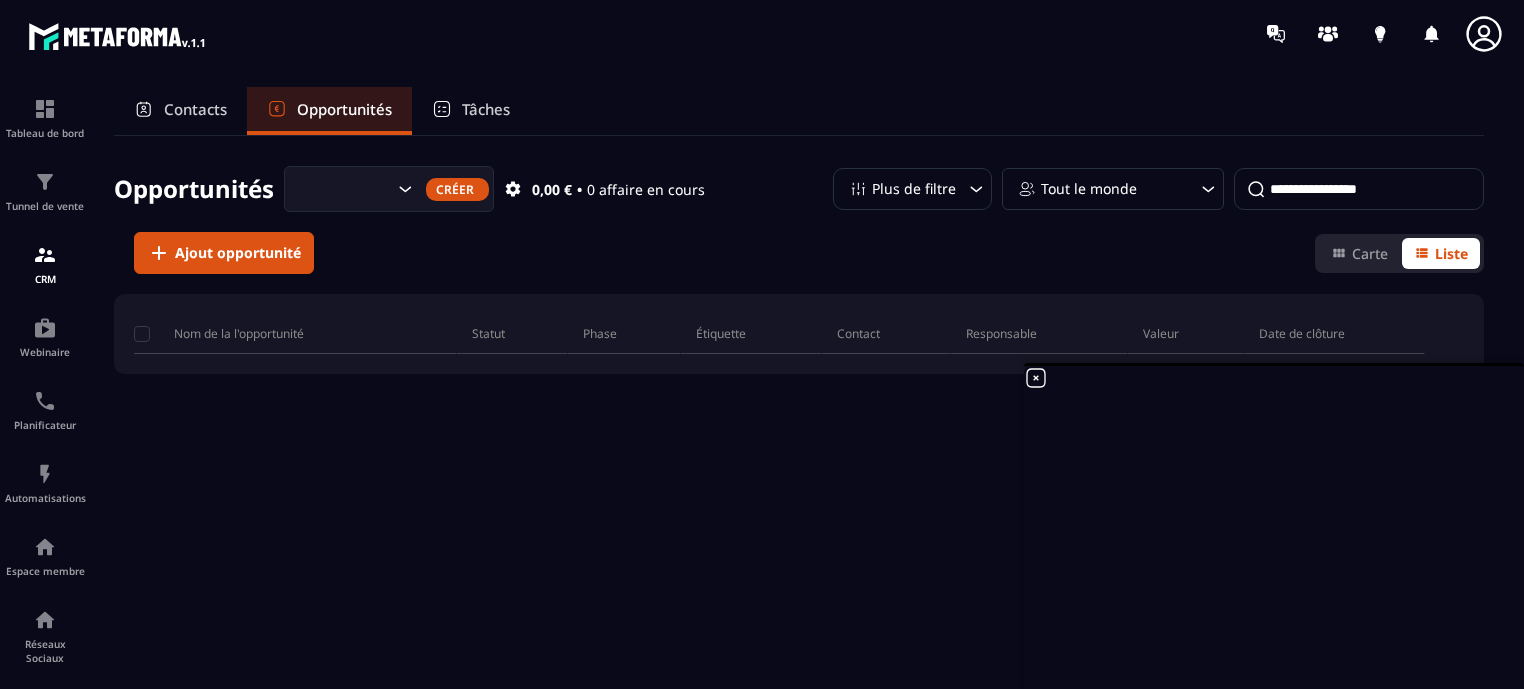click on "Tâches" at bounding box center [486, 109] 